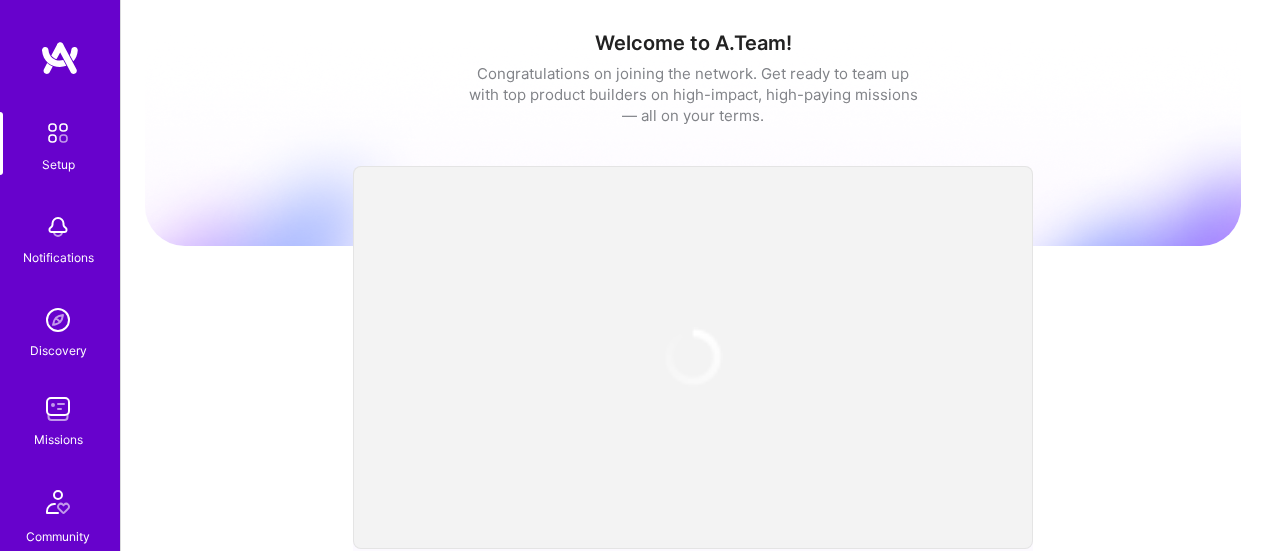 scroll, scrollTop: 0, scrollLeft: 0, axis: both 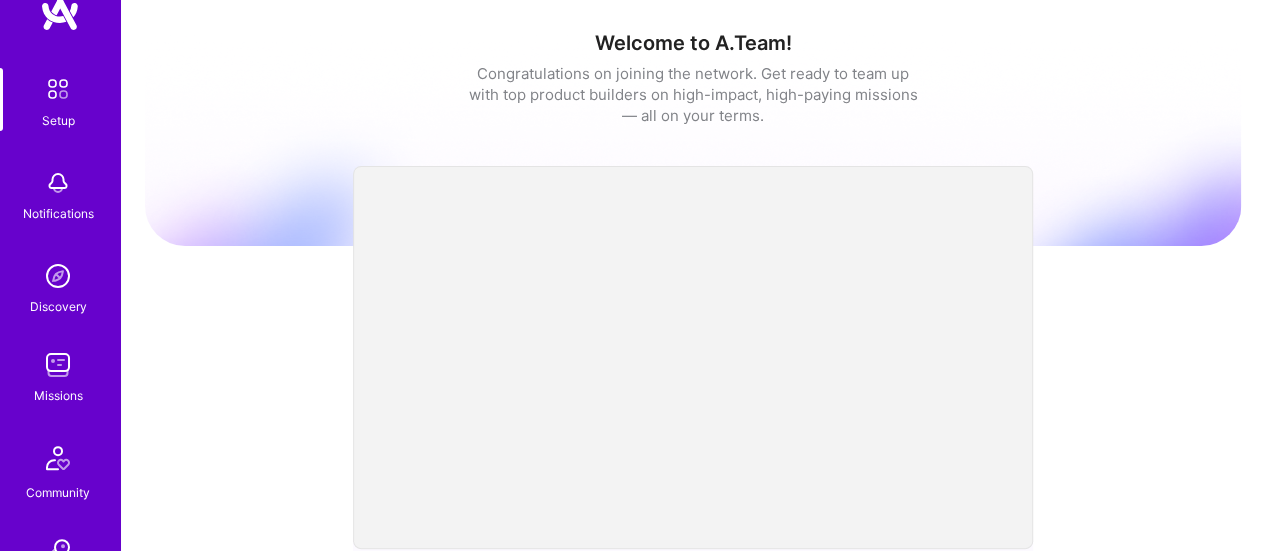 click at bounding box center [58, 365] 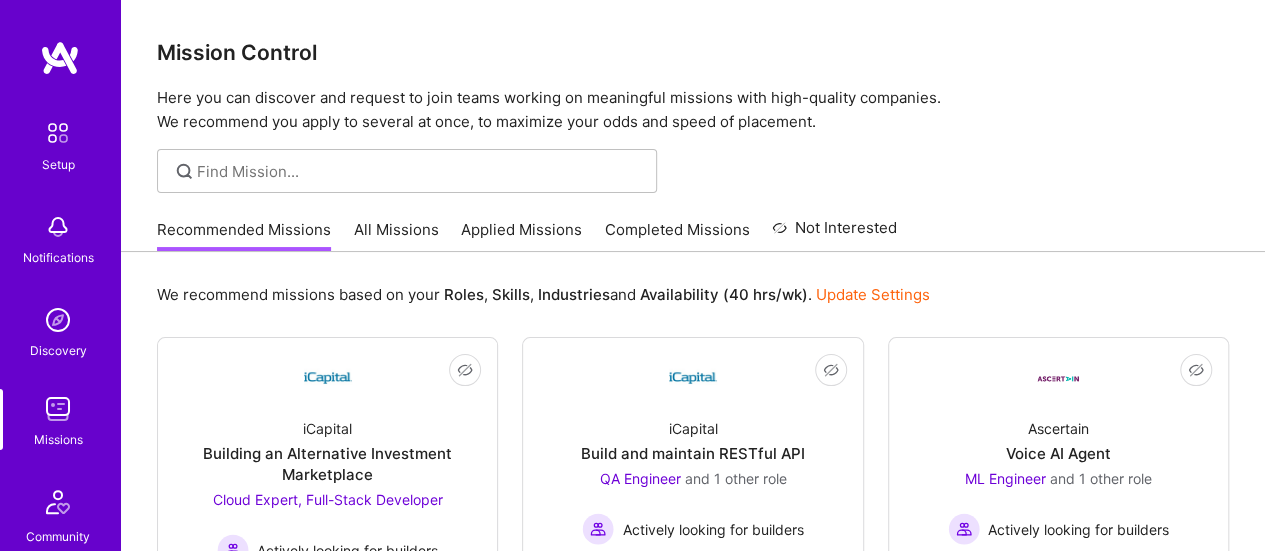 click on "All Missions" at bounding box center [396, 235] 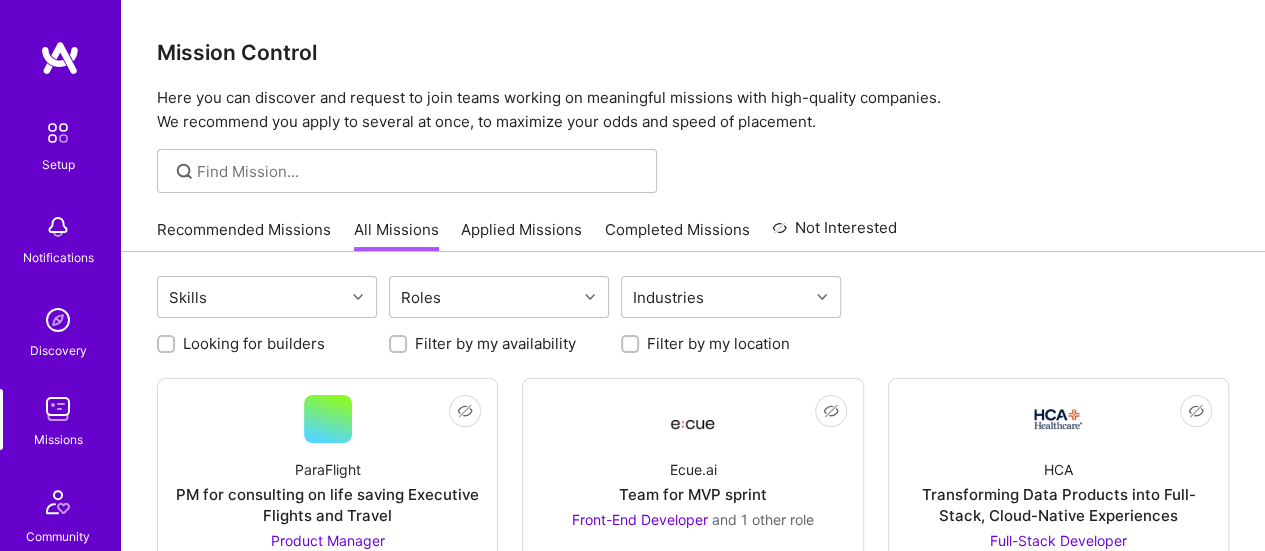click on "Applied Missions" at bounding box center (521, 235) 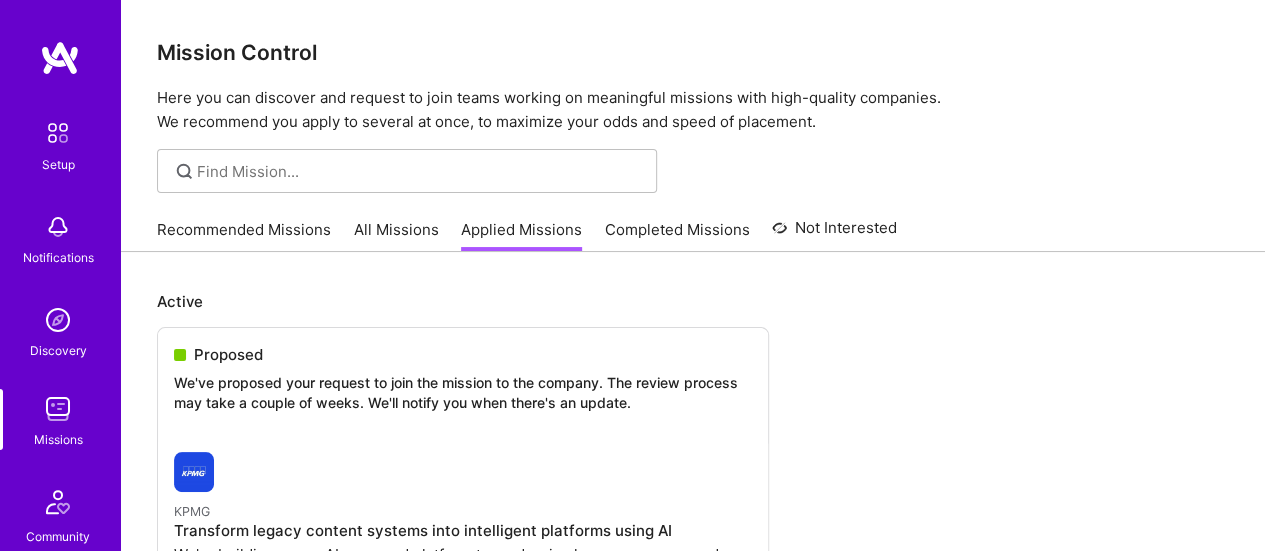 click on "Completed Missions" at bounding box center [677, 235] 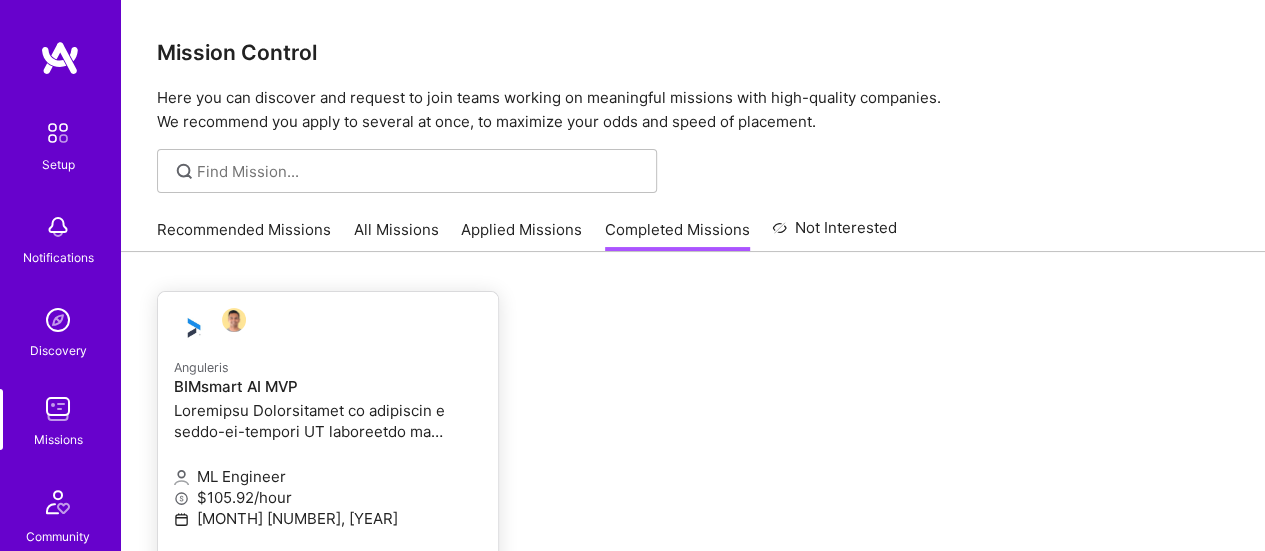 click on "BIMsmart AI MVP" at bounding box center [328, 387] 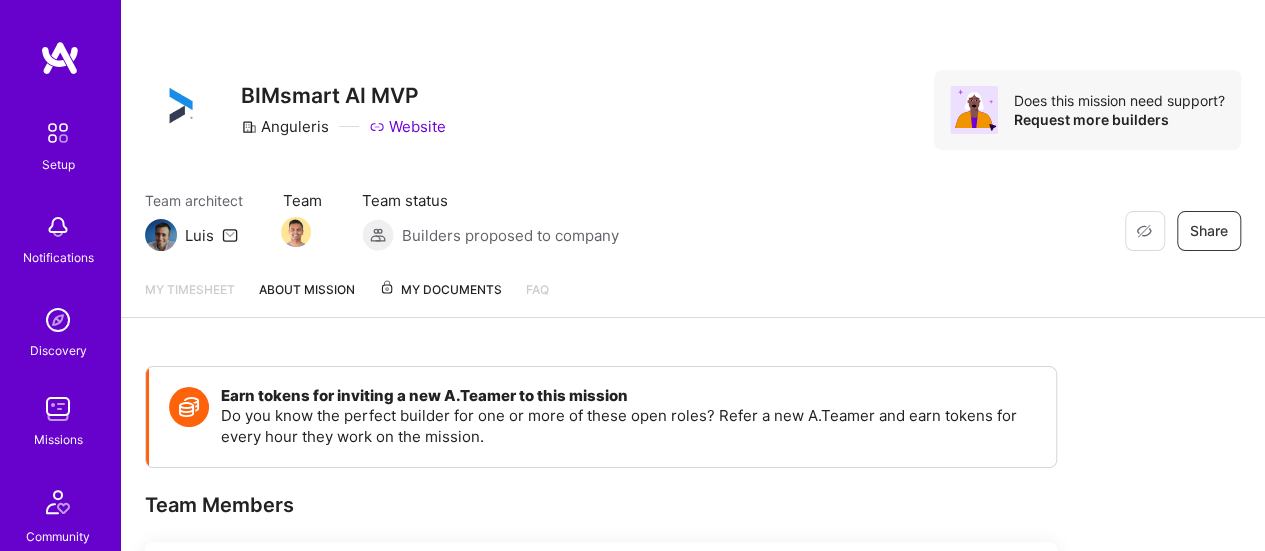 click on "My Documents" at bounding box center (440, 290) 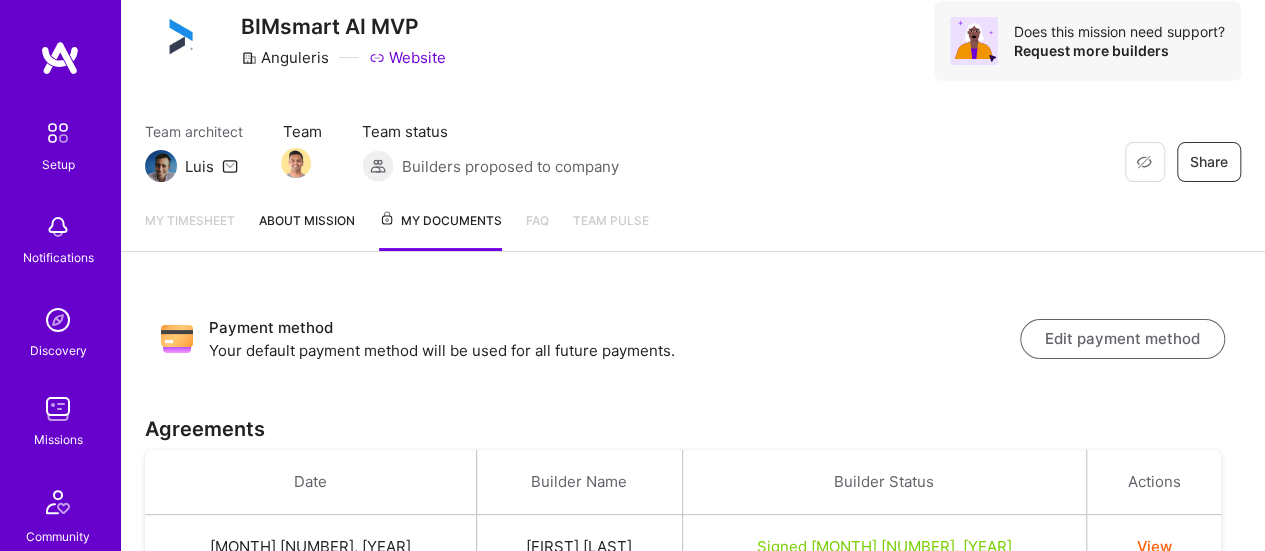 scroll, scrollTop: 0, scrollLeft: 0, axis: both 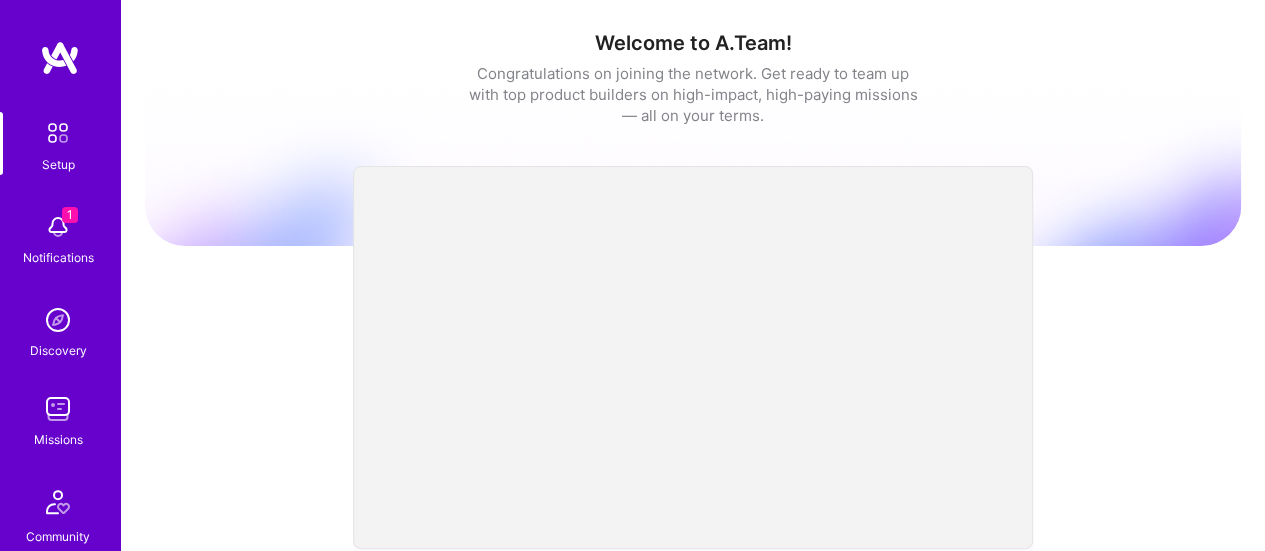 click at bounding box center (58, 227) 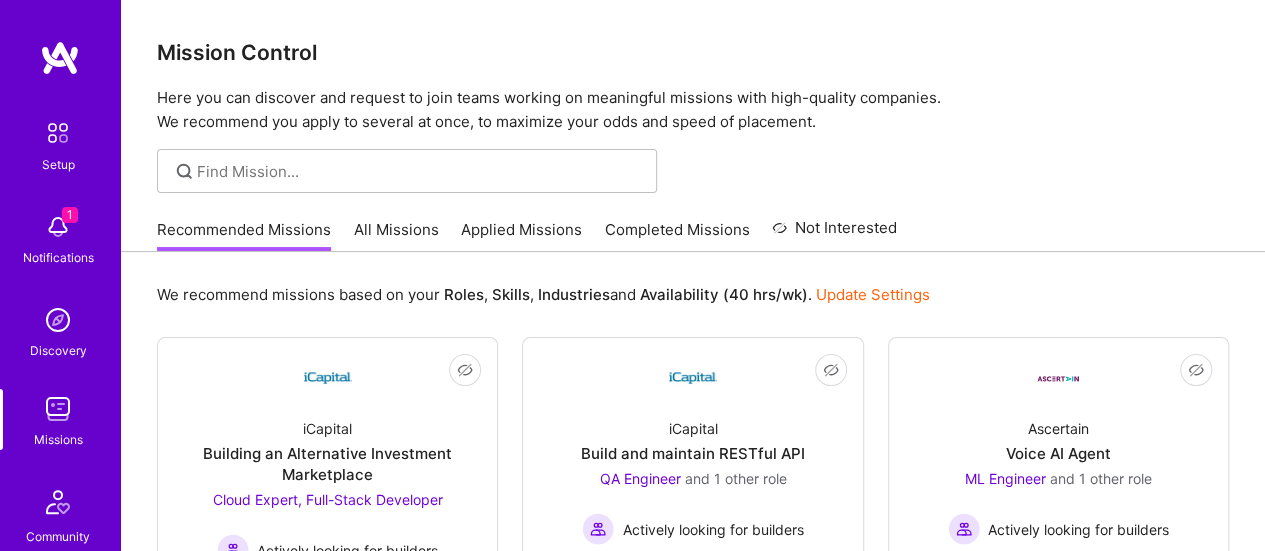 click on "Applied Missions" at bounding box center [521, 235] 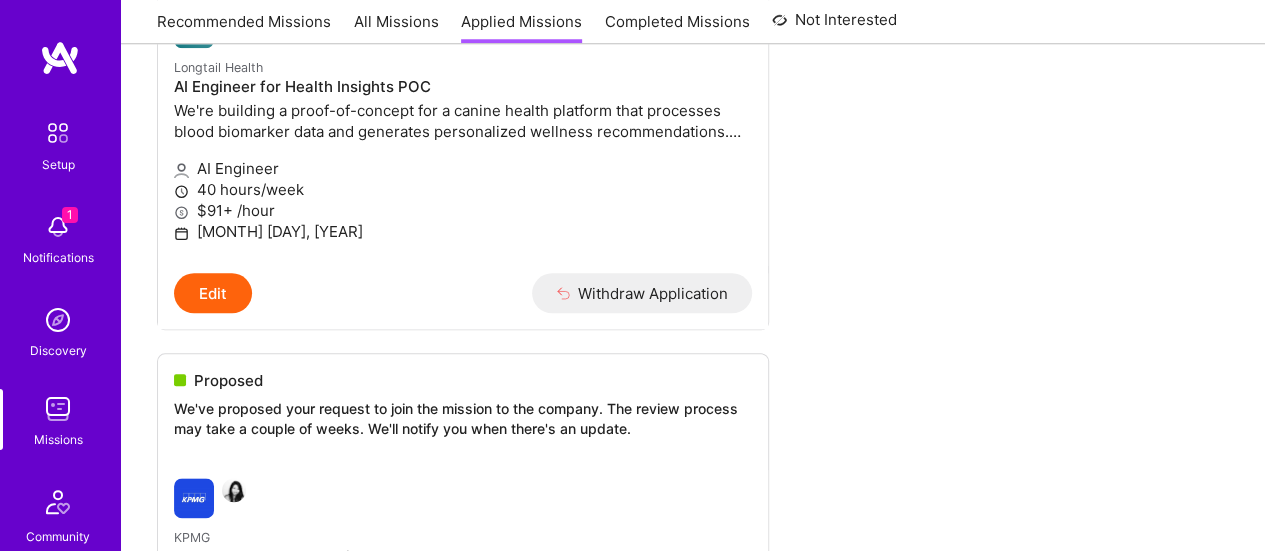 scroll, scrollTop: 0, scrollLeft: 0, axis: both 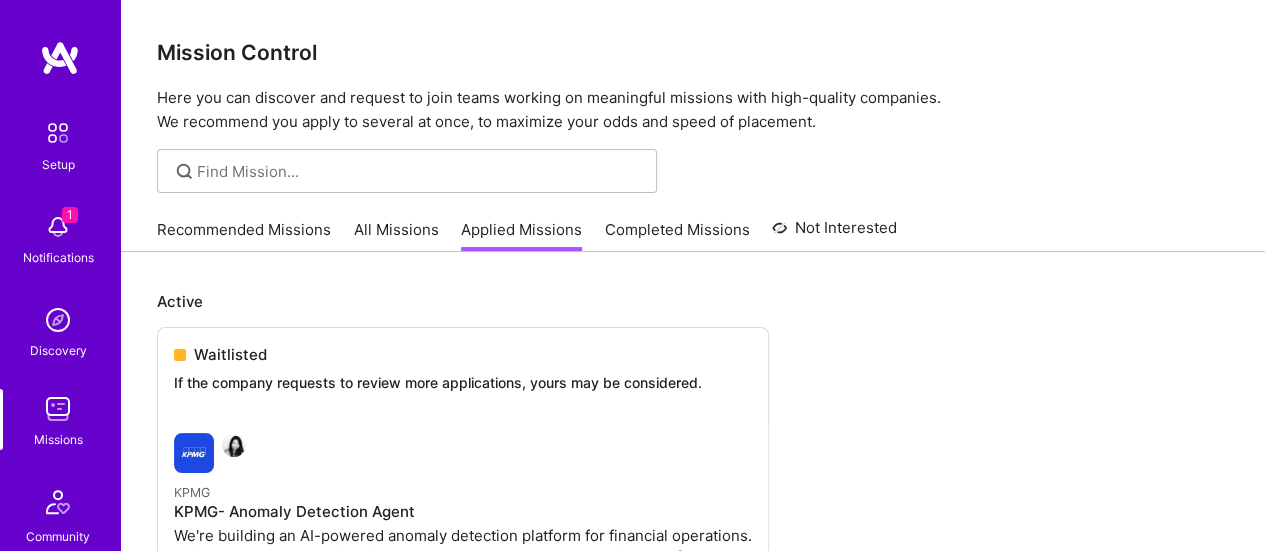 click on "1" at bounding box center (70, 215) 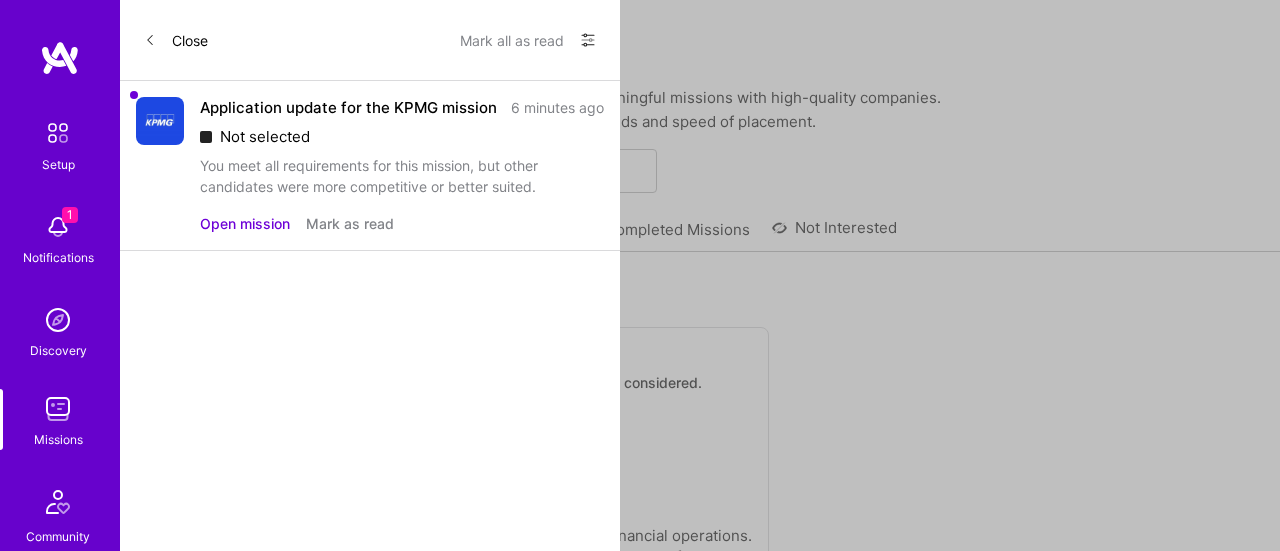 click on "Mark as read" at bounding box center [350, 223] 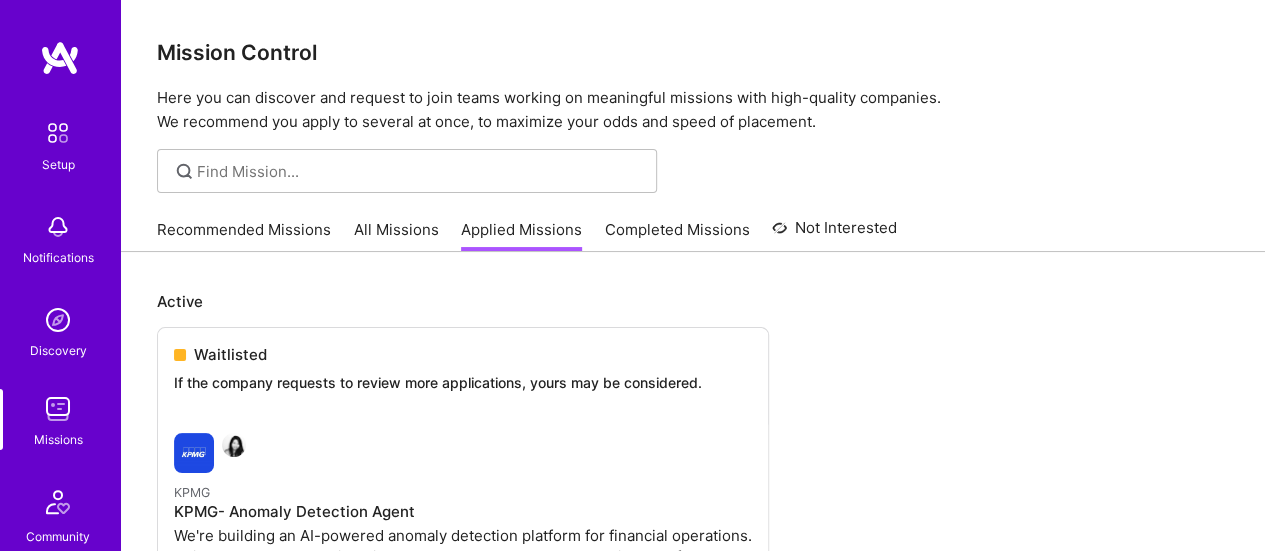 click at bounding box center [58, 409] 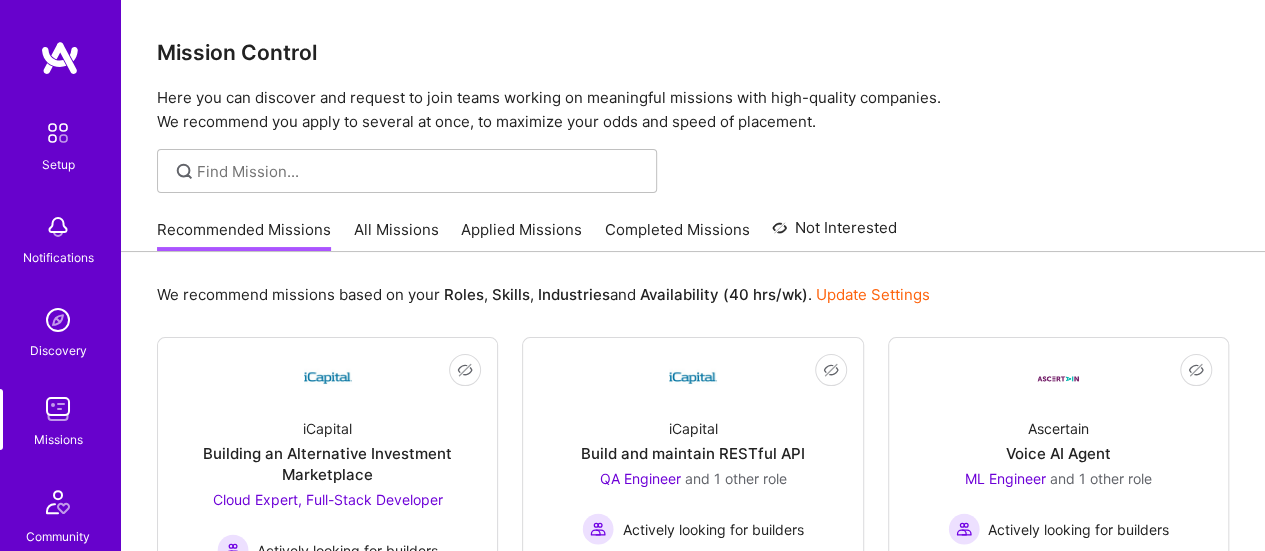 click on "All Missions" at bounding box center (396, 235) 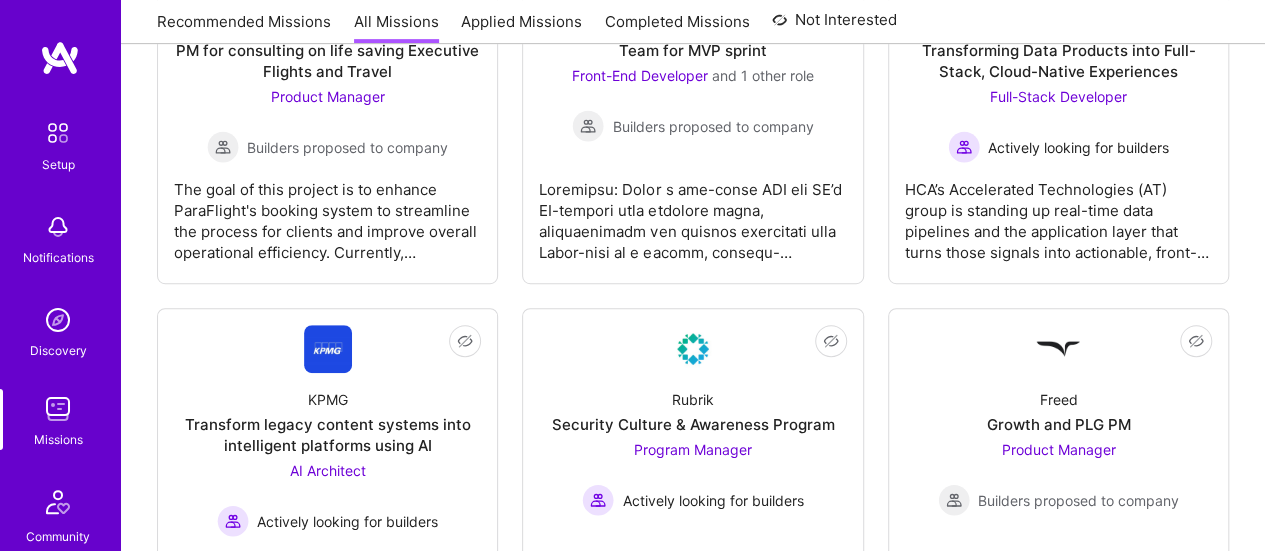 scroll, scrollTop: 530, scrollLeft: 0, axis: vertical 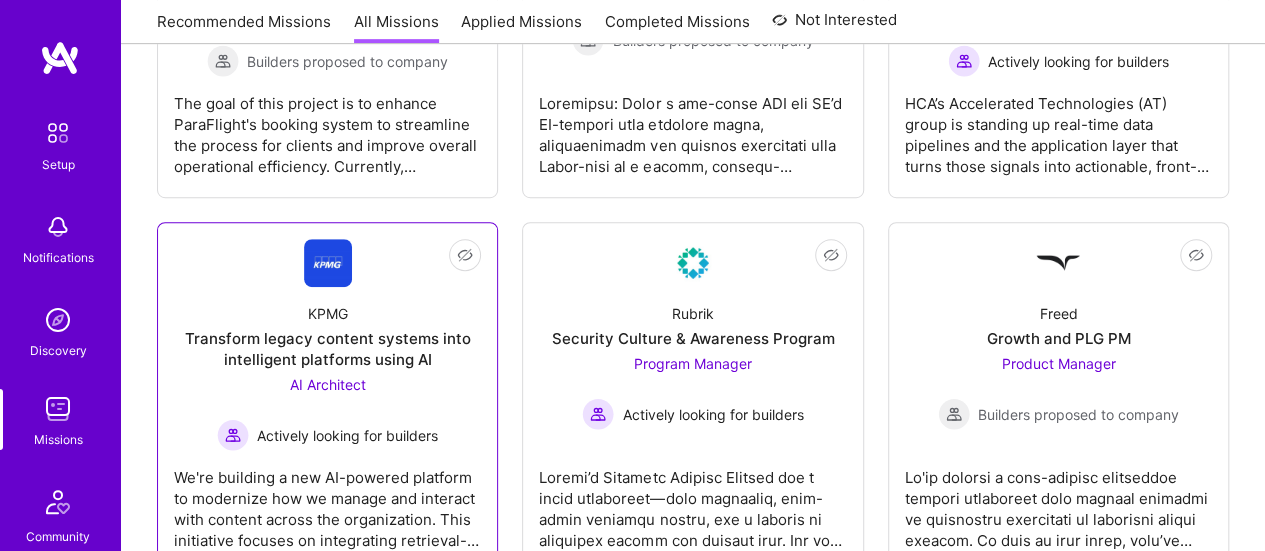 click on "AI Architect" at bounding box center [328, 384] 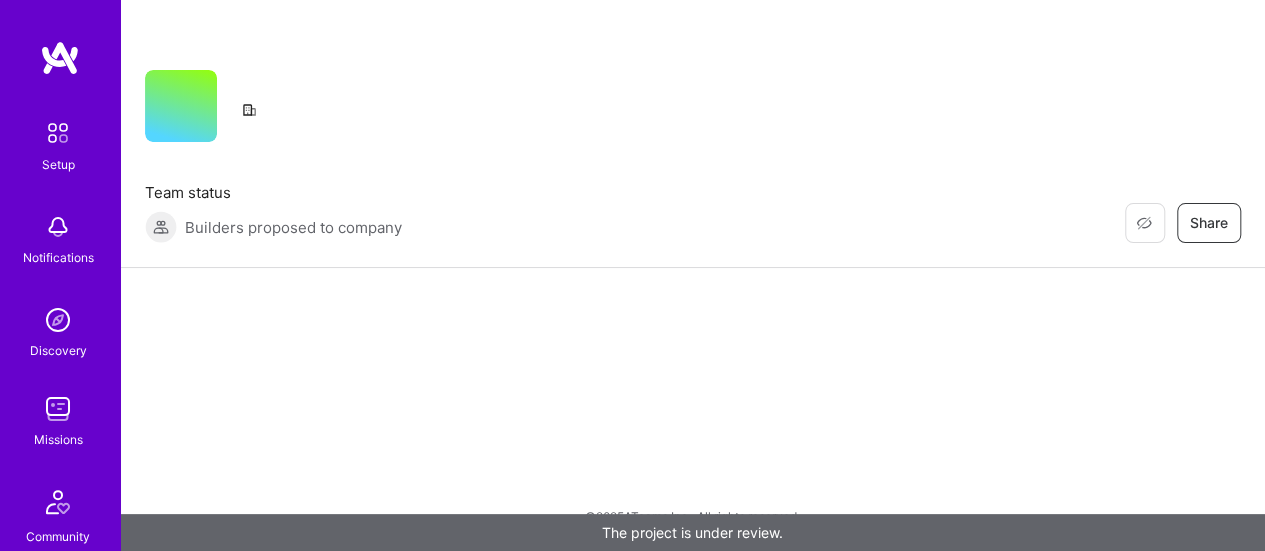 scroll, scrollTop: 0, scrollLeft: 0, axis: both 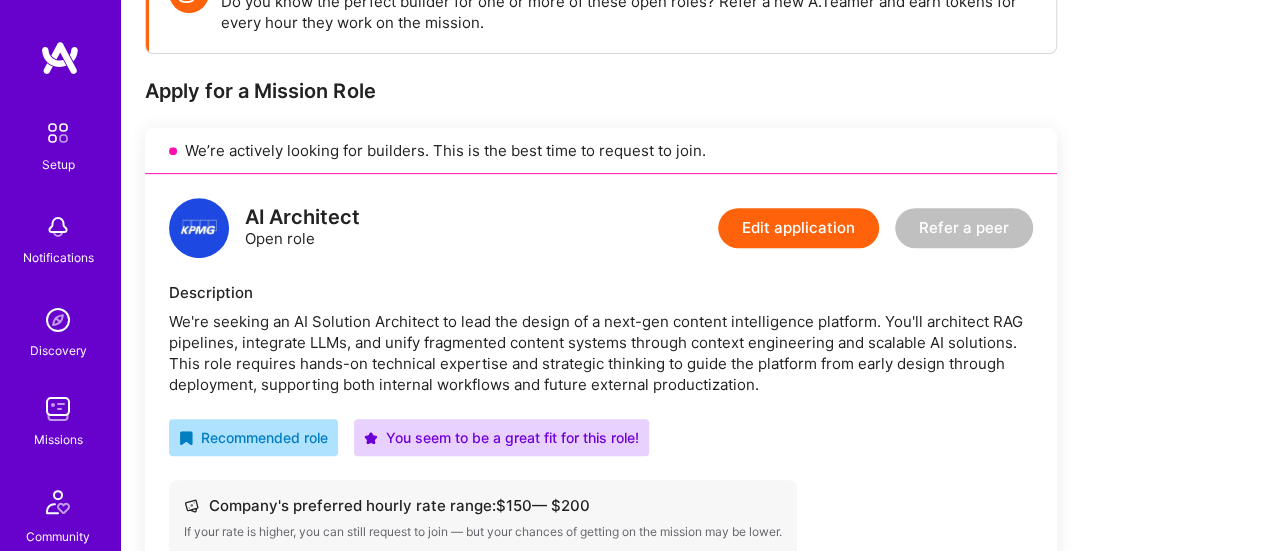 click at bounding box center [58, 409] 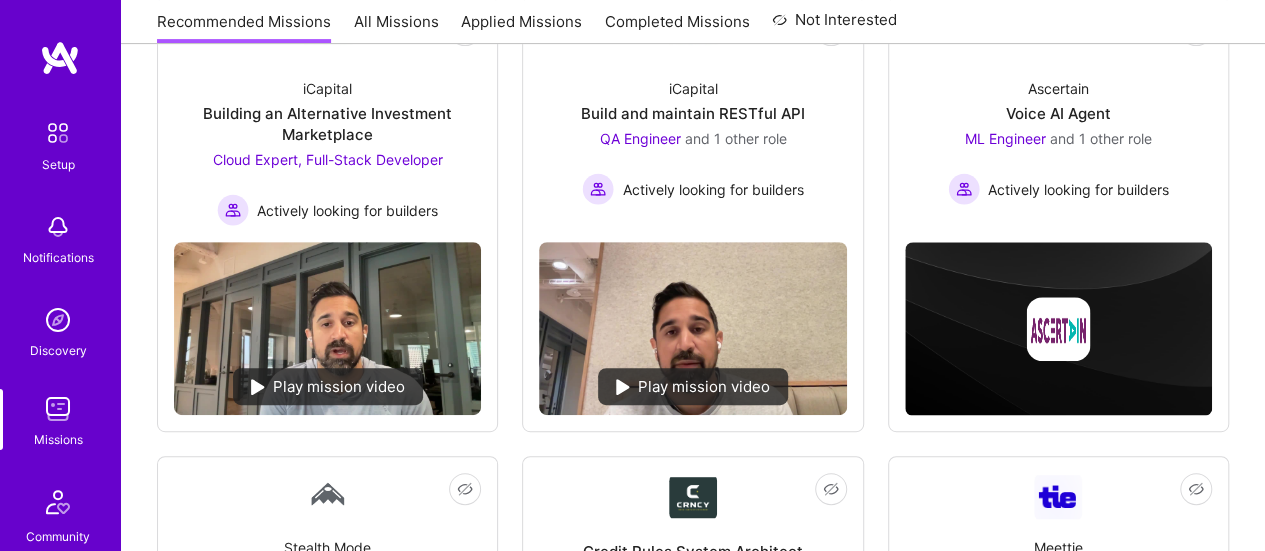 scroll, scrollTop: 0, scrollLeft: 0, axis: both 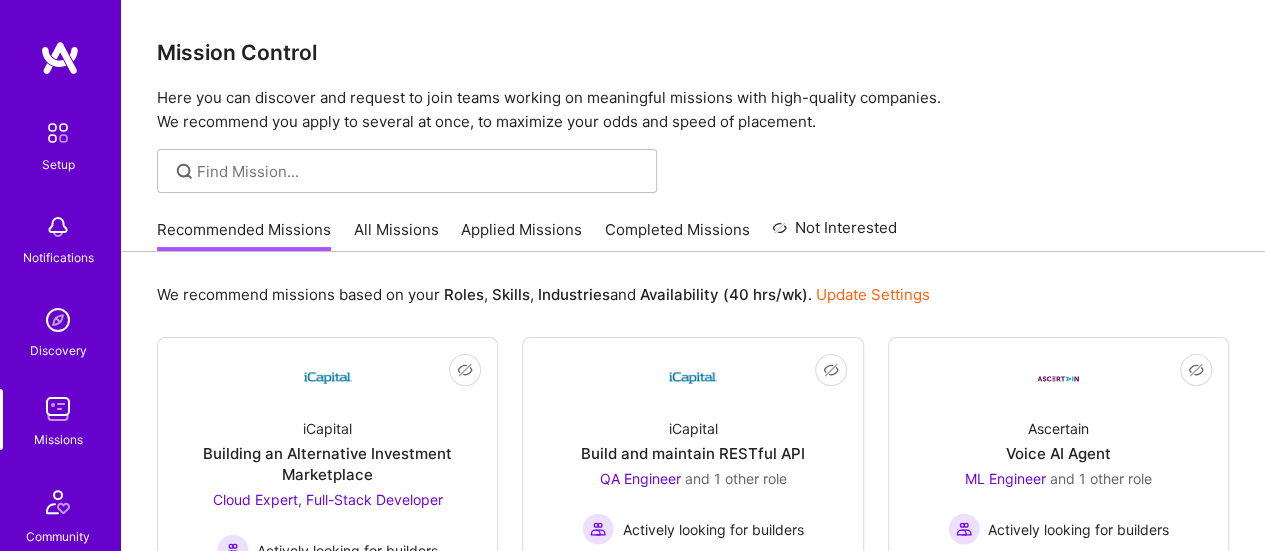 click on "Applied Missions" at bounding box center (521, 235) 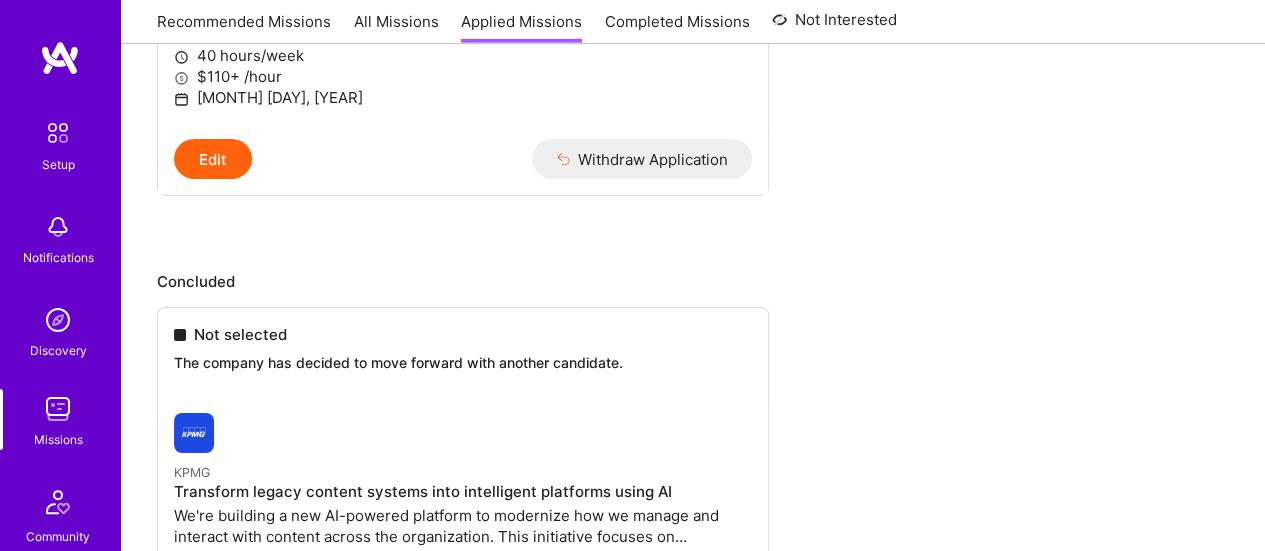 scroll, scrollTop: 3362, scrollLeft: 0, axis: vertical 